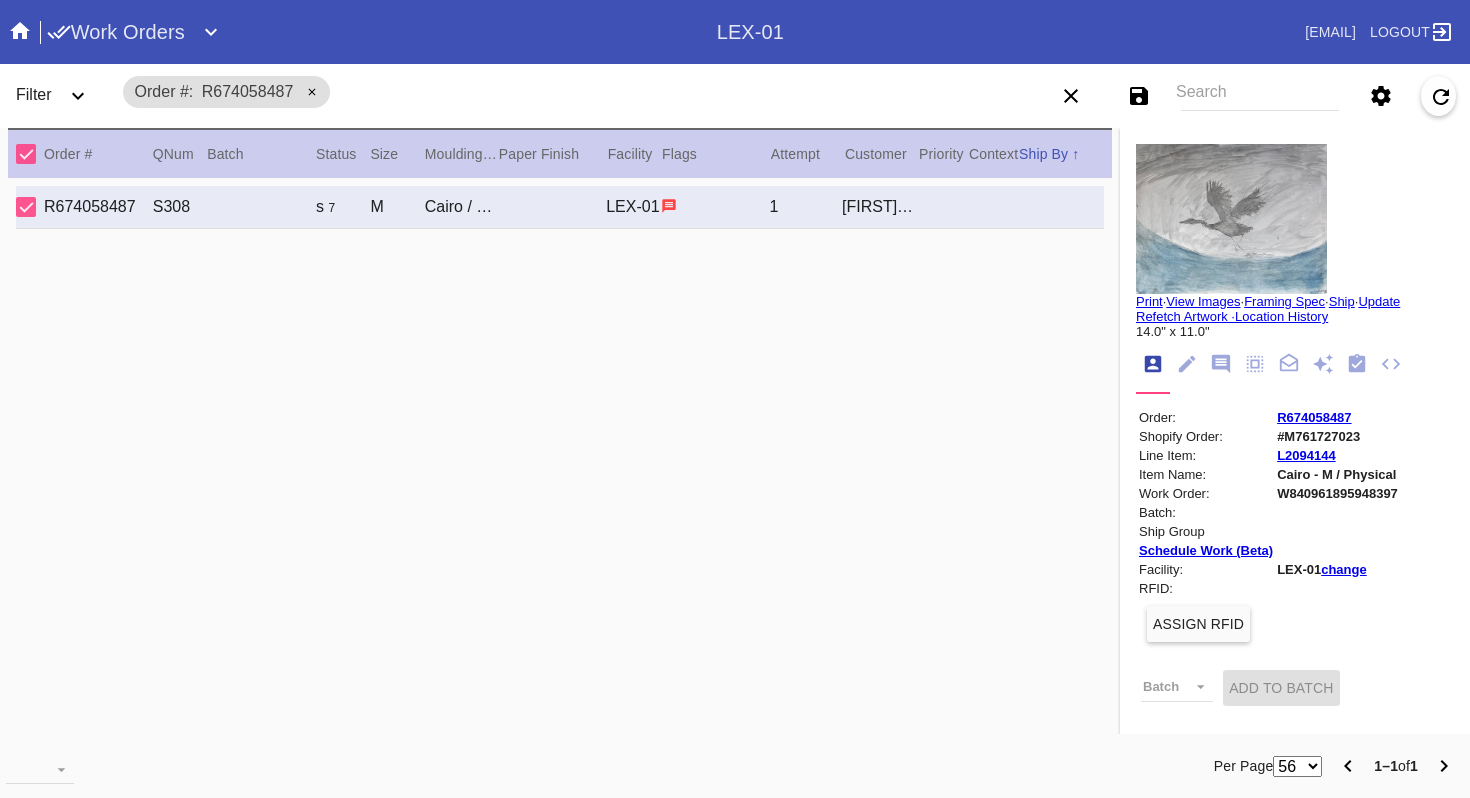 scroll, scrollTop: 0, scrollLeft: 0, axis: both 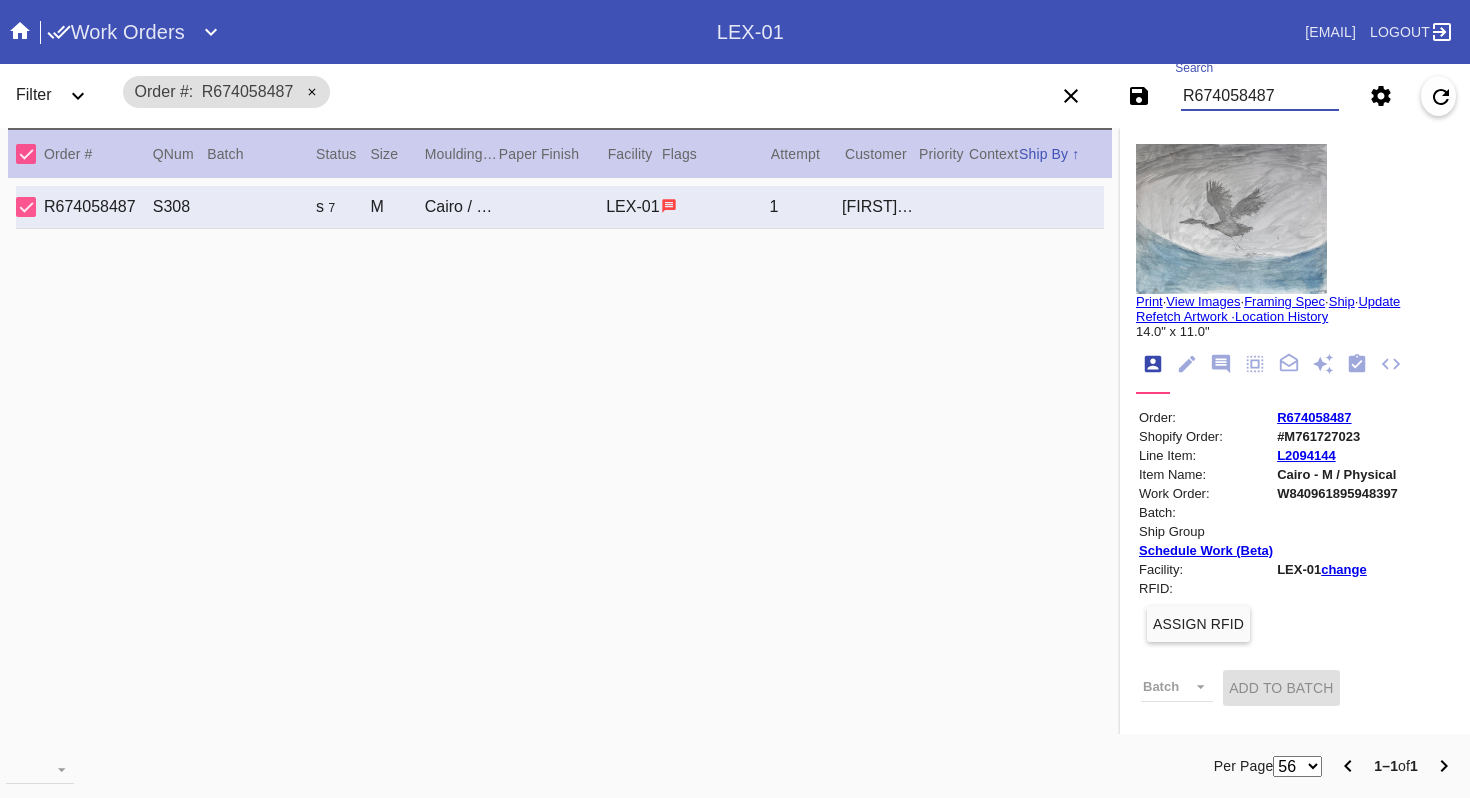 click on "R674058487" at bounding box center [1260, 96] 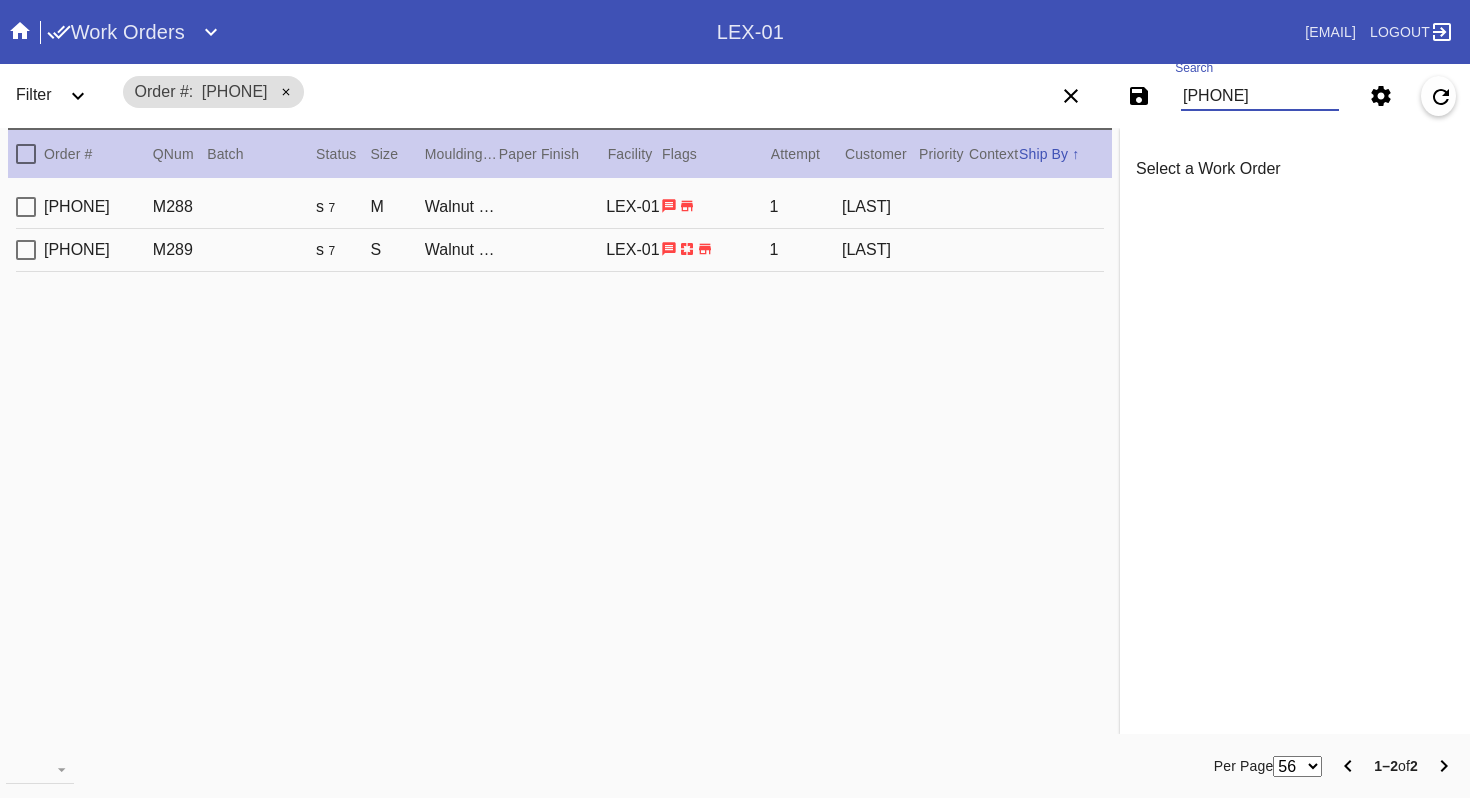 click on "M288 s 7 M Walnut (Gallery) / Dove White LEX-01 1 [LAST]" at bounding box center (560, 207) 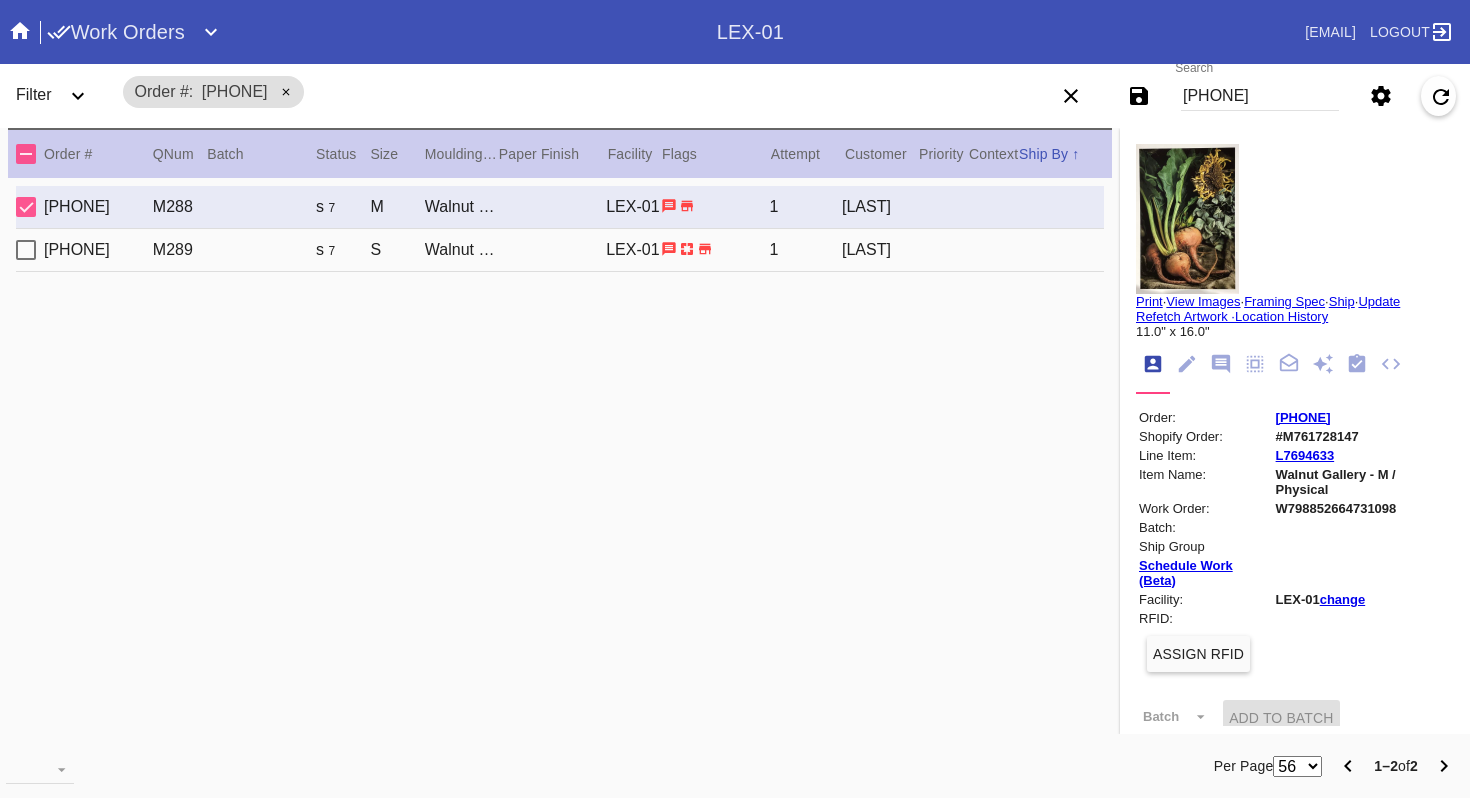 click on "M289 s 7 S Walnut (Gallery) / White LEX-01 1 [LAST]" at bounding box center [560, 250] 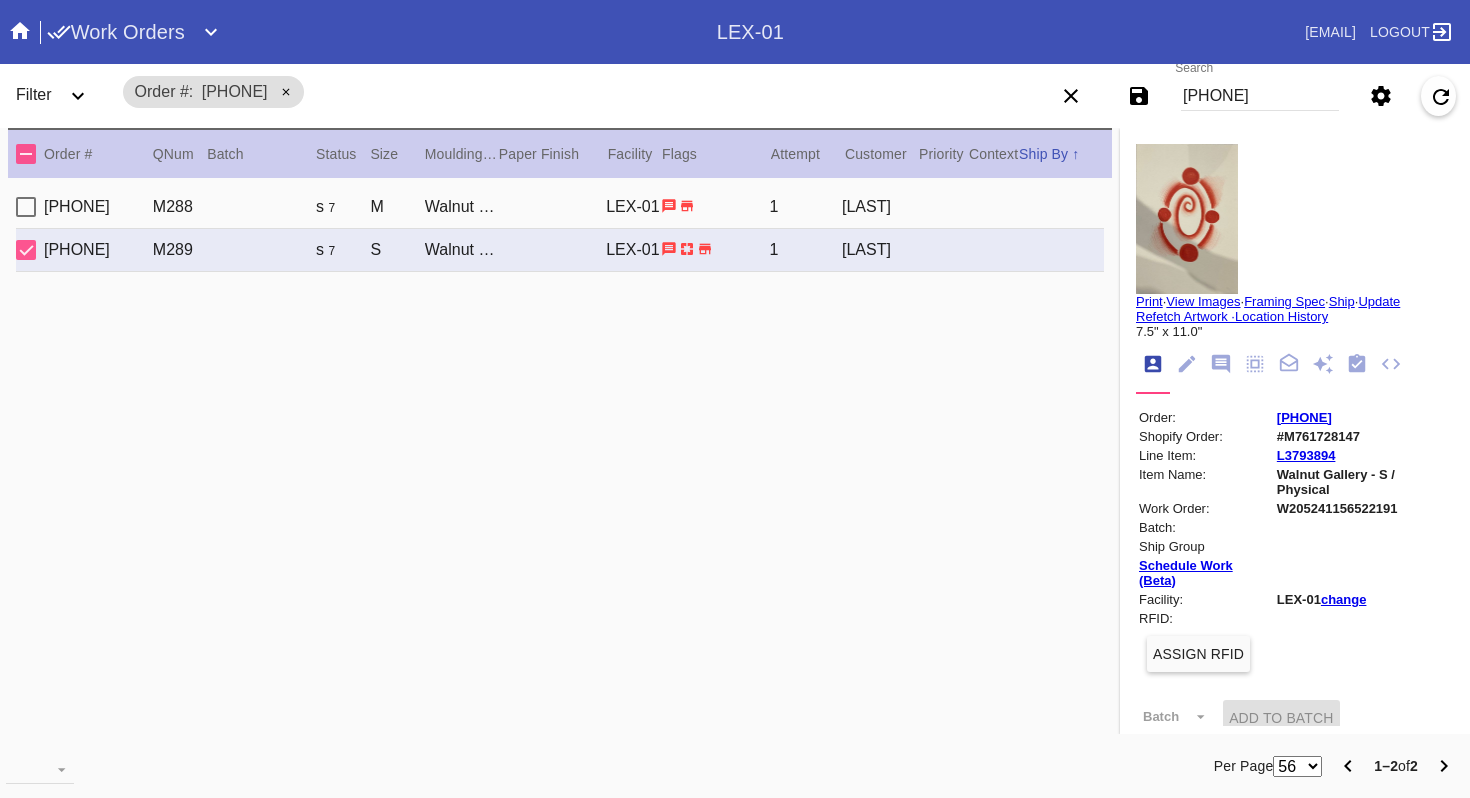 click on "[PHONE]" at bounding box center (1260, 96) 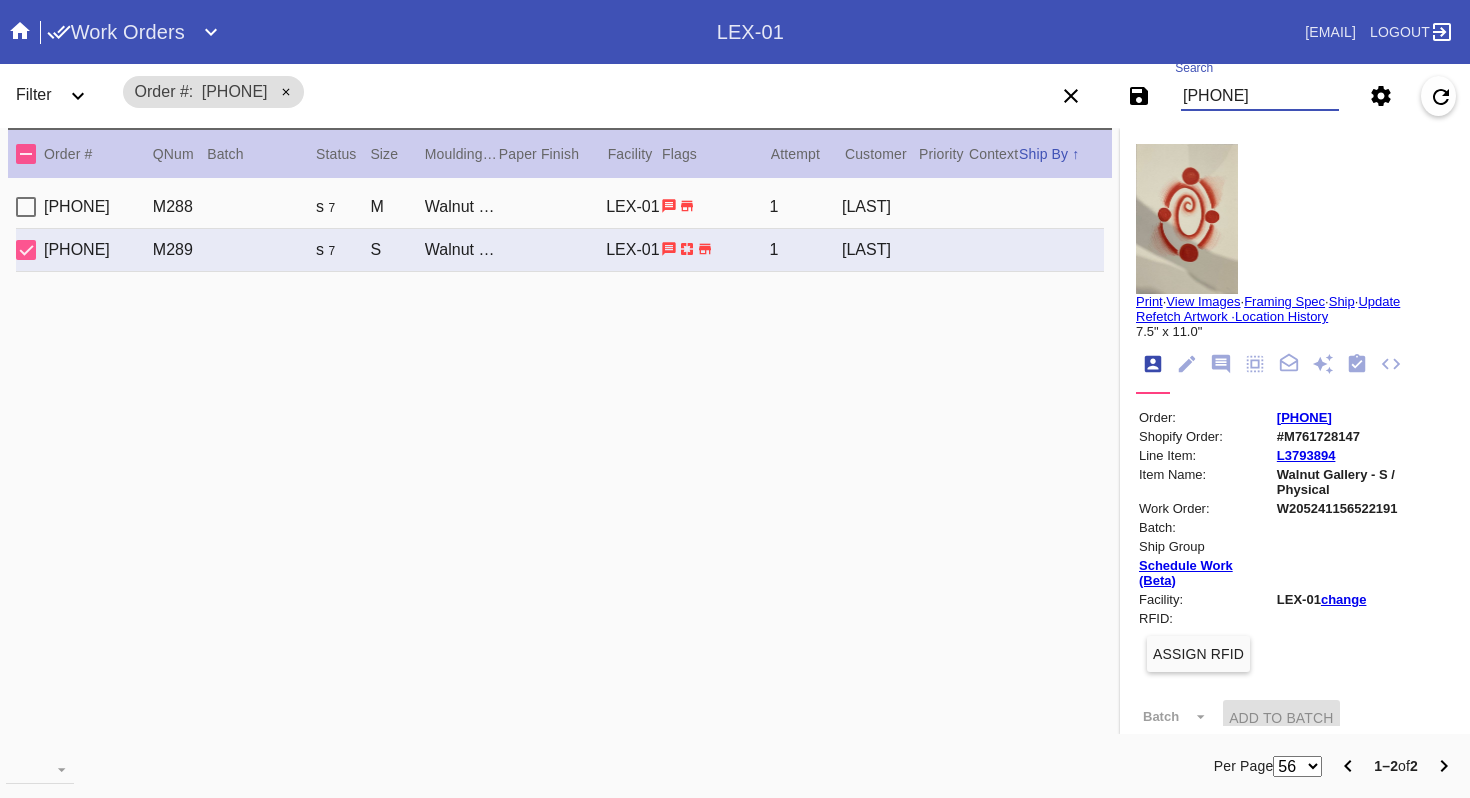 click on "[PHONE]" at bounding box center (1260, 96) 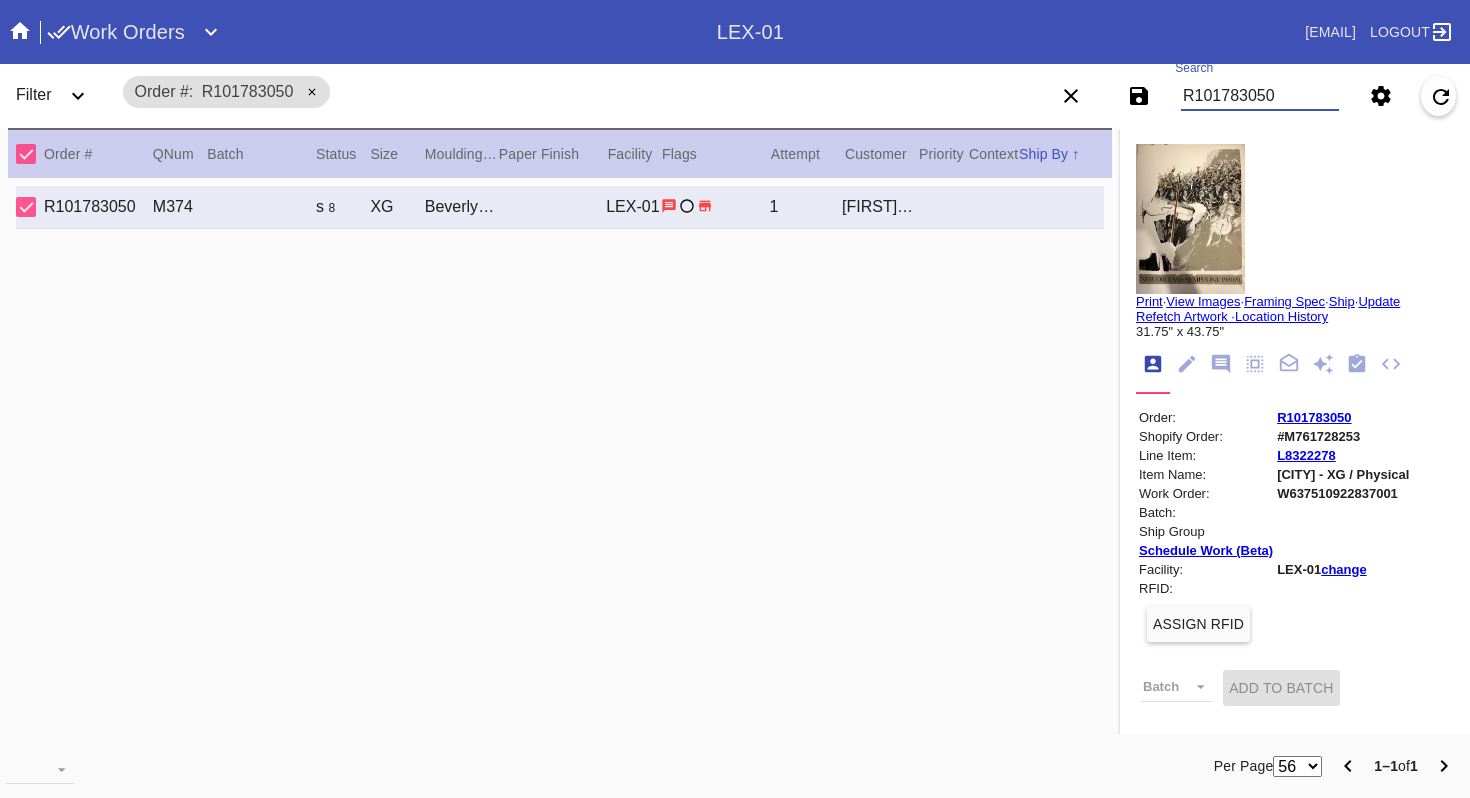 click on "R101783050" at bounding box center (1260, 96) 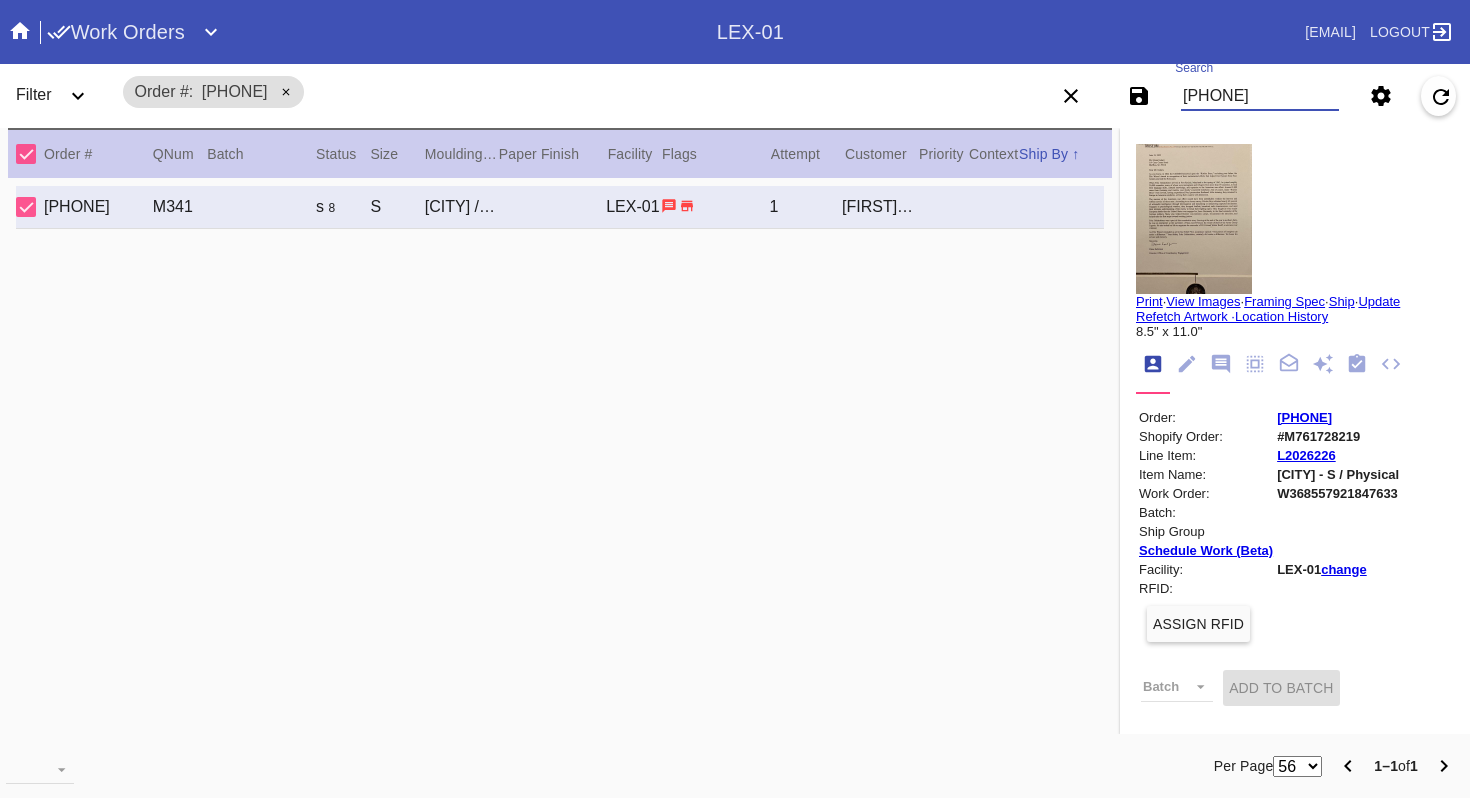 type on "[PHONE]" 